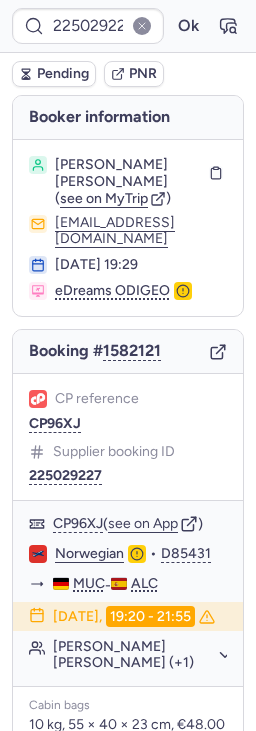 scroll, scrollTop: 0, scrollLeft: 0, axis: both 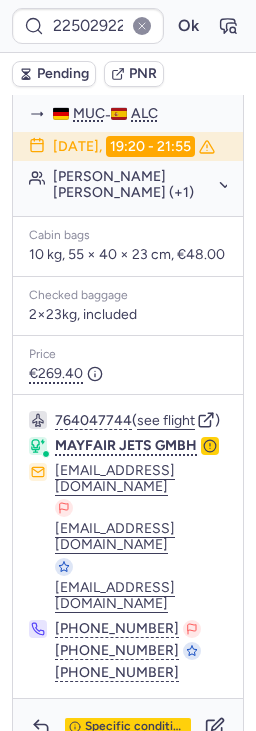 type on "6106427" 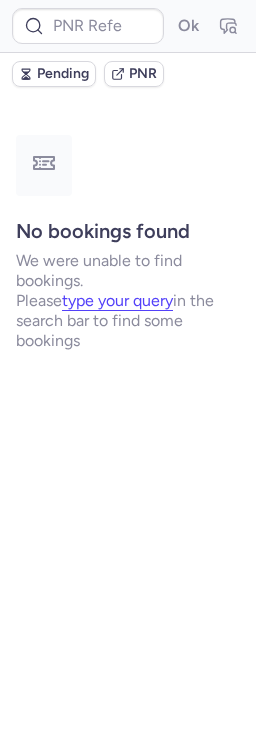 scroll, scrollTop: 0, scrollLeft: 0, axis: both 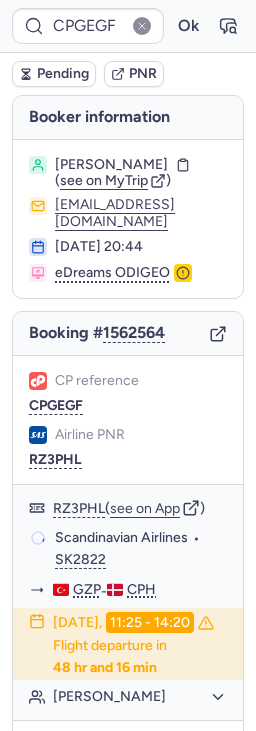 type on "CPWDFA" 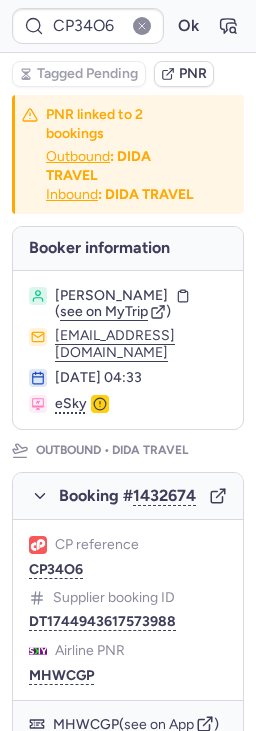 type on "6105878" 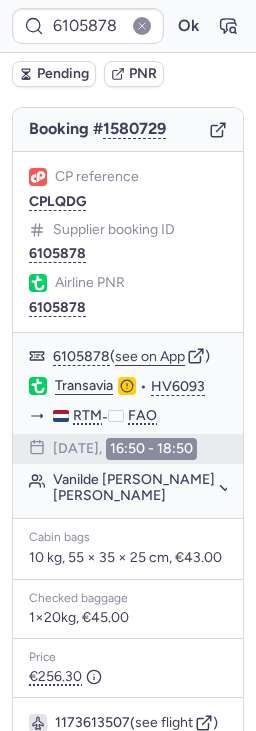 scroll, scrollTop: 209, scrollLeft: 0, axis: vertical 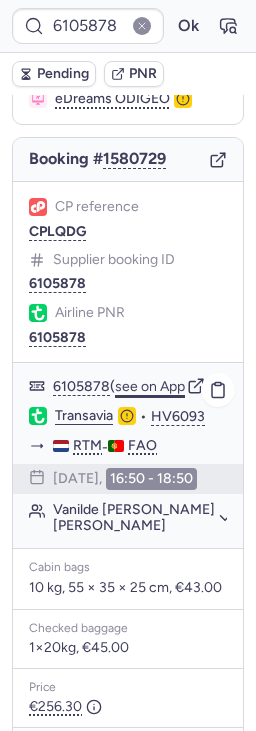 click on "see on App" 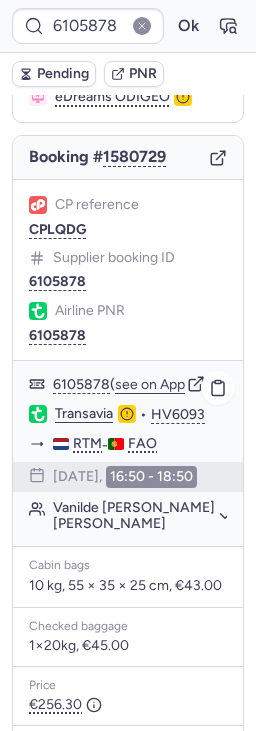 scroll, scrollTop: 503, scrollLeft: 0, axis: vertical 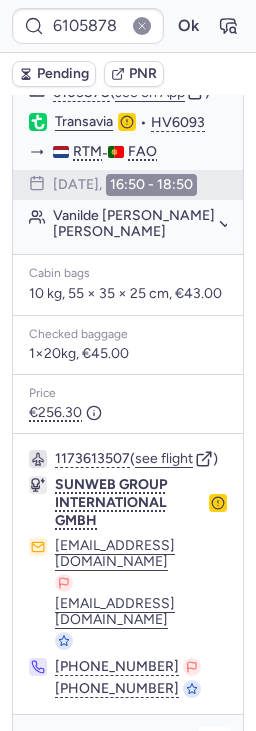 click 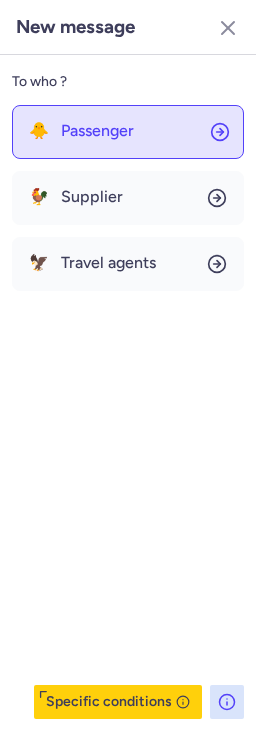 click on "🐥 Passenger" 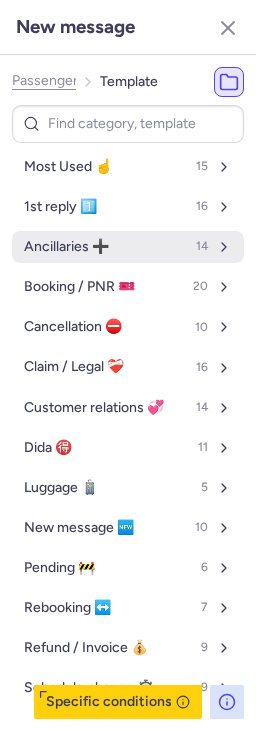 click on "Ancillaries ➕" at bounding box center [66, 247] 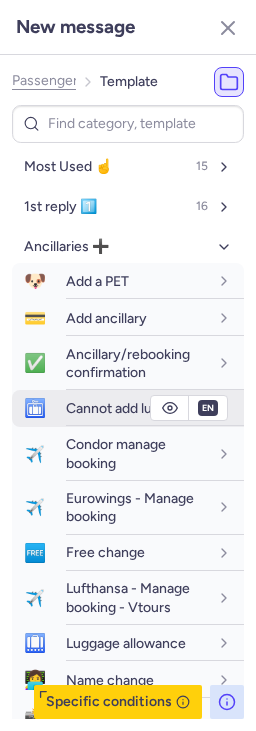 click on "Cannot add luggage" at bounding box center [128, 408] 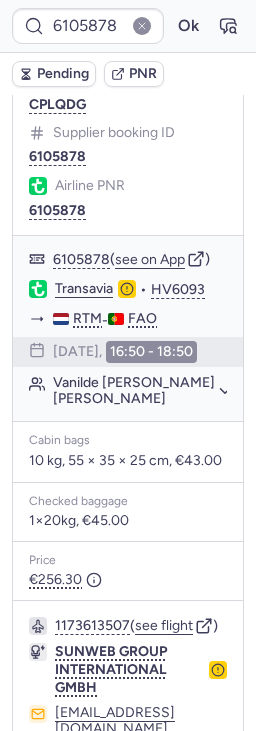 scroll, scrollTop: 335, scrollLeft: 0, axis: vertical 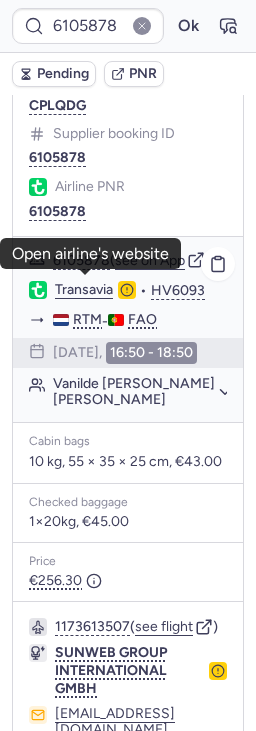 click on "Transavia" 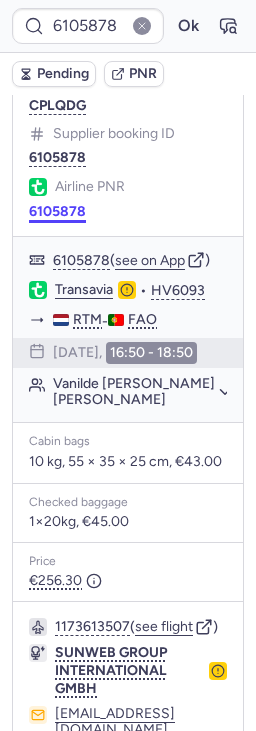 click on "6105878" at bounding box center (57, 212) 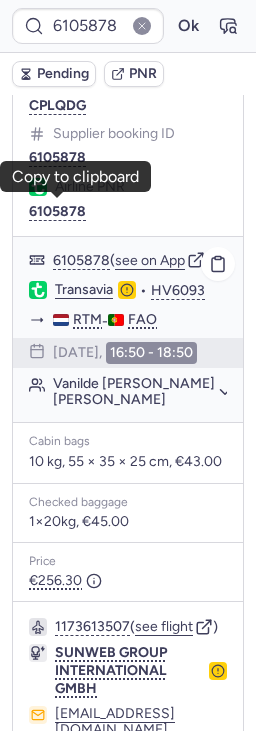 click on "Vanilde [PERSON_NAME] [PERSON_NAME]" 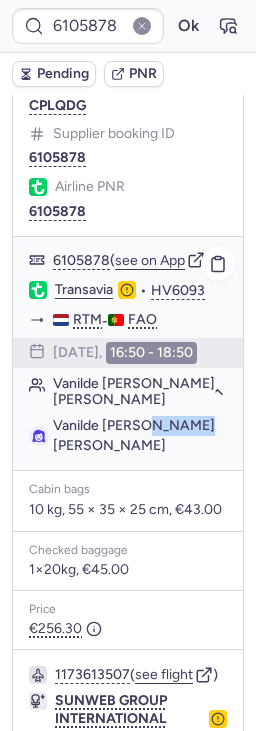drag, startPoint x: 143, startPoint y: 406, endPoint x: 218, endPoint y: 406, distance: 75 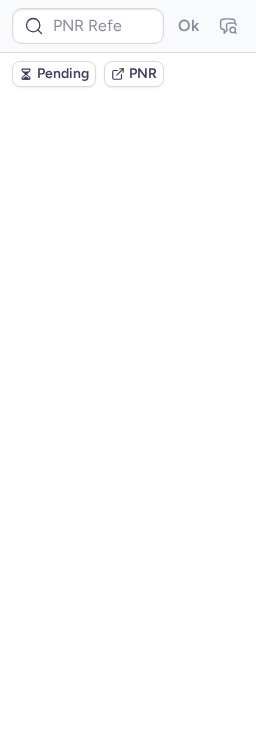 scroll, scrollTop: 0, scrollLeft: 0, axis: both 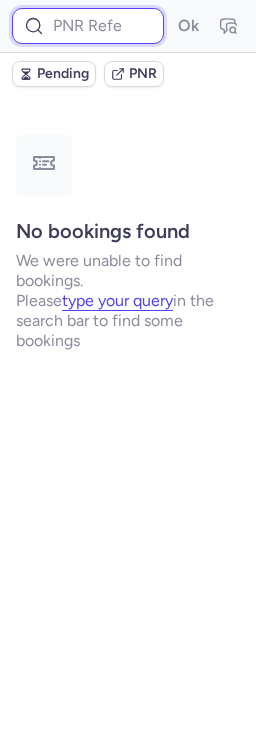 type on "CPLQDG" 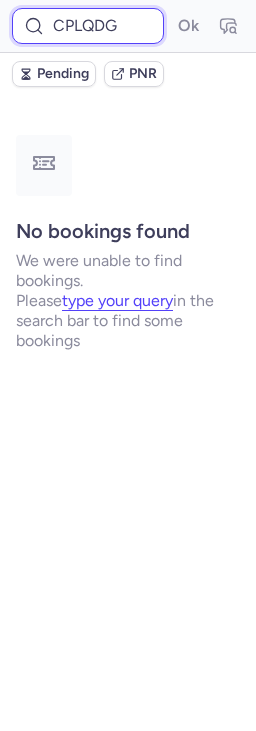 click on "CPLQDG" at bounding box center (88, 26) 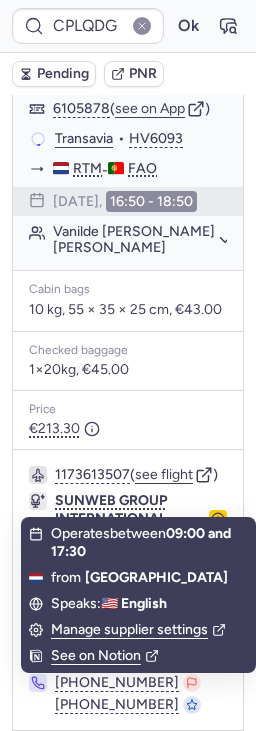 scroll, scrollTop: 549, scrollLeft: 0, axis: vertical 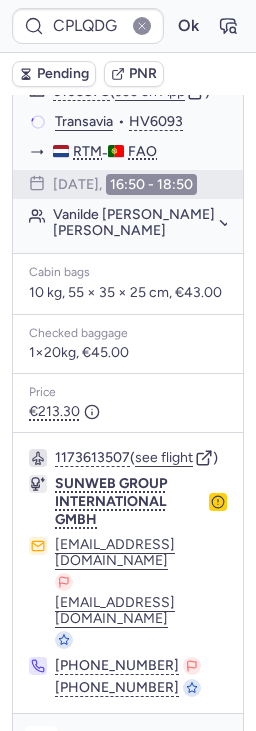 click 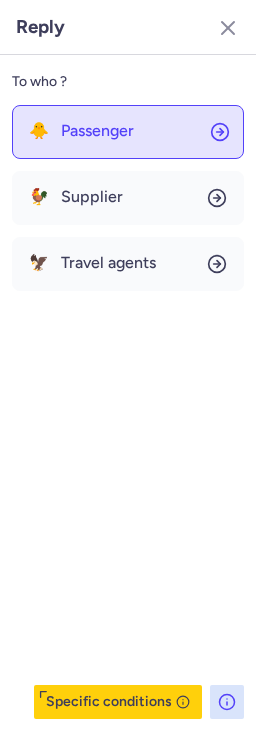 click on "🐥 Passenger" 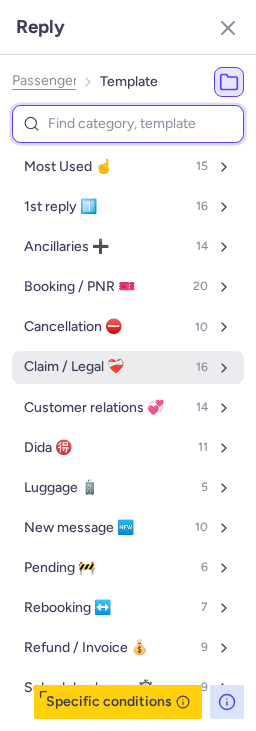 scroll, scrollTop: 27, scrollLeft: 0, axis: vertical 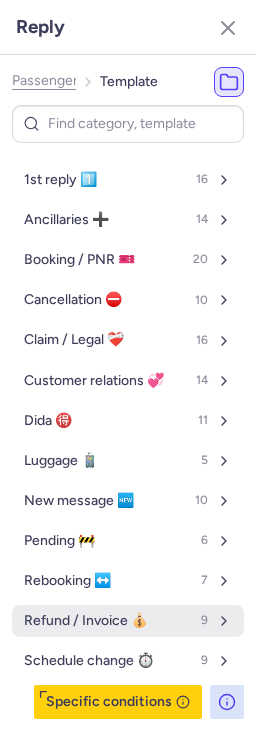 click on "Refund / Invoice 💰" at bounding box center [86, 621] 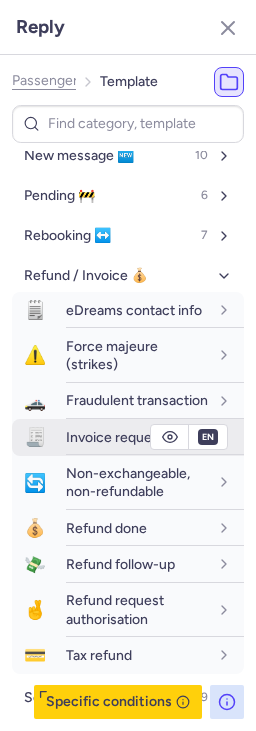 scroll, scrollTop: 373, scrollLeft: 0, axis: vertical 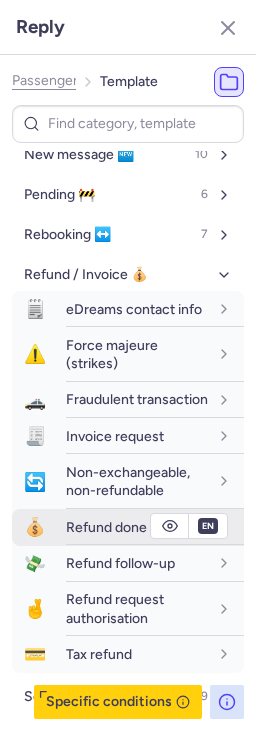 click on "Refund done" at bounding box center (106, 527) 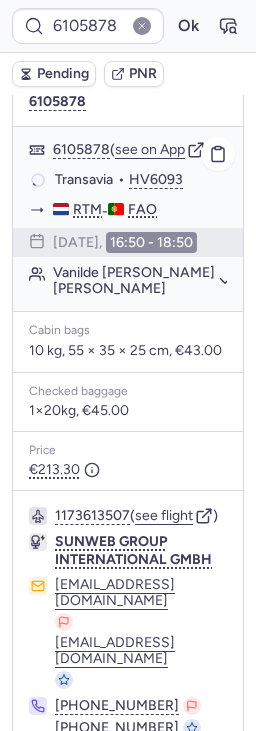 scroll, scrollTop: 531, scrollLeft: 0, axis: vertical 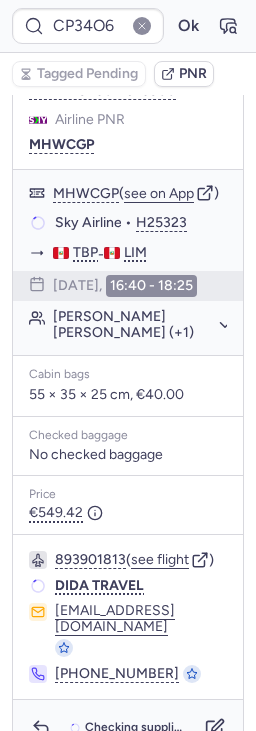 type on "6106575" 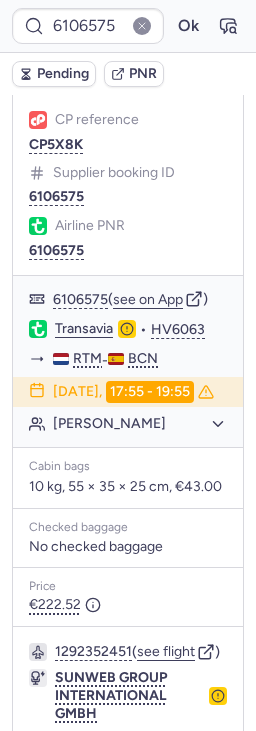 scroll, scrollTop: 257, scrollLeft: 0, axis: vertical 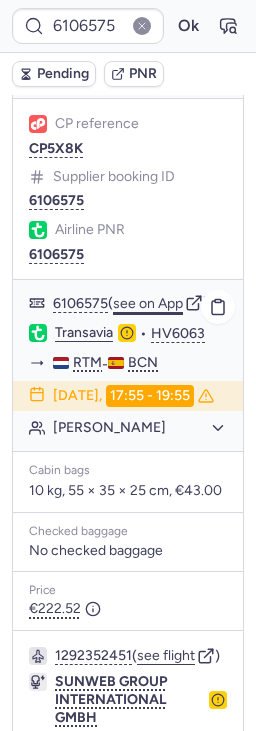 click on "see on App" 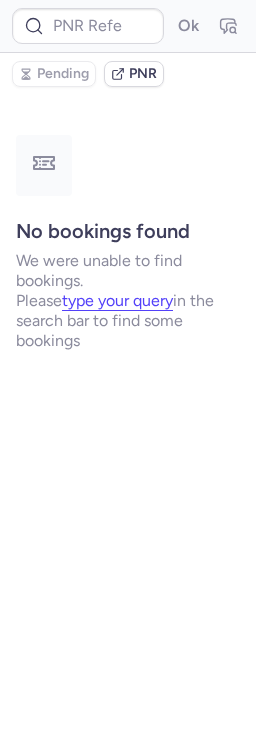scroll, scrollTop: 0, scrollLeft: 0, axis: both 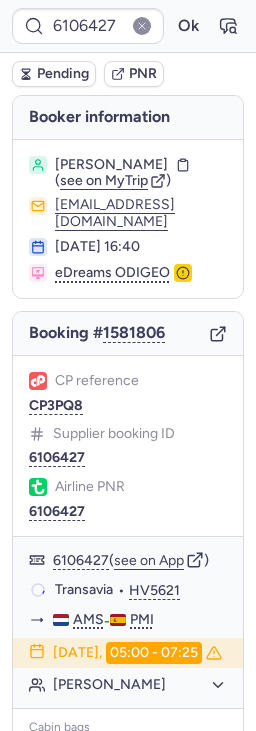 type on "6106575" 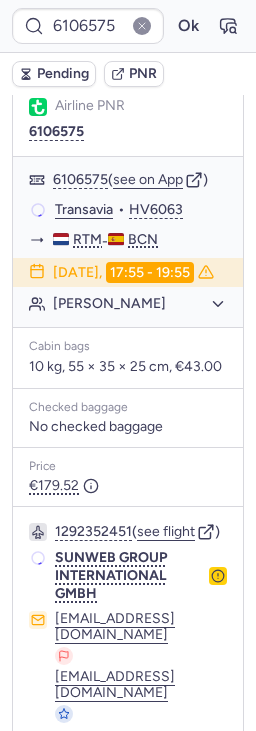 scroll, scrollTop: 526, scrollLeft: 0, axis: vertical 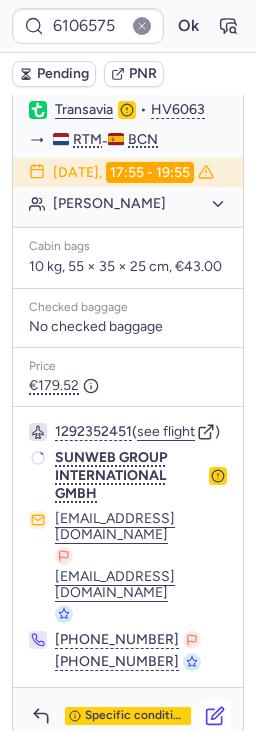 click 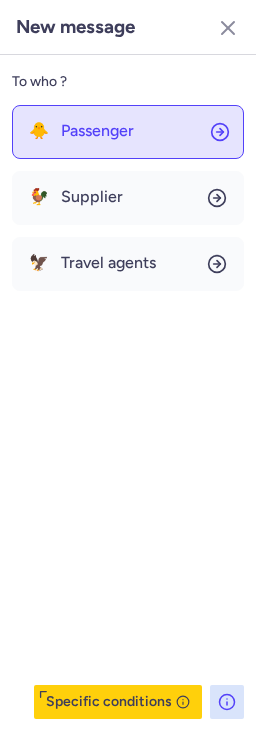 click on "🐥 Passenger" at bounding box center [81, 131] 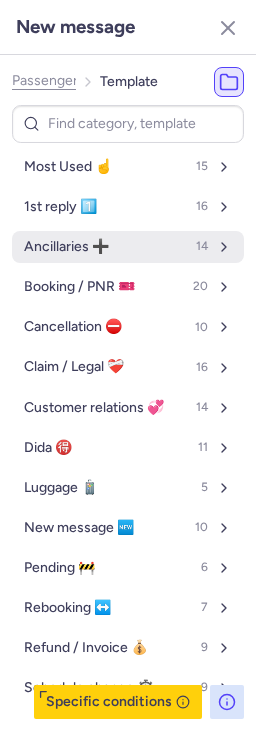 click on "Ancillaries ➕" at bounding box center (66, 247) 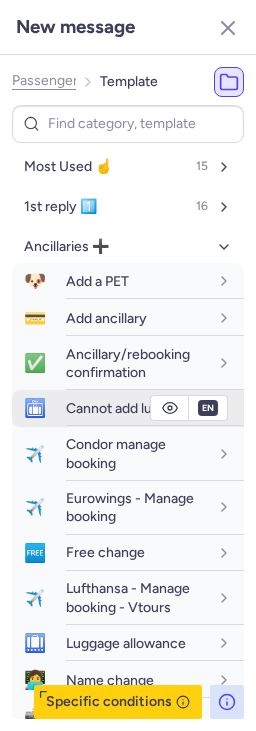 click on "Cannot add luggage" at bounding box center [128, 408] 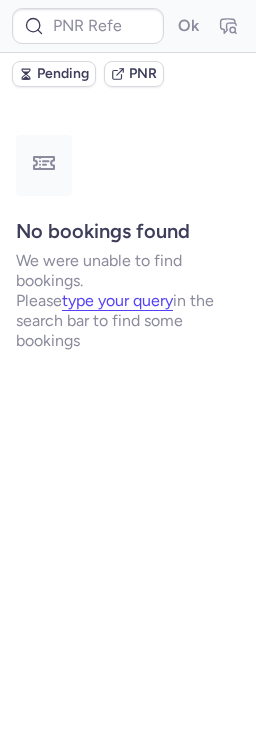 scroll, scrollTop: 0, scrollLeft: 0, axis: both 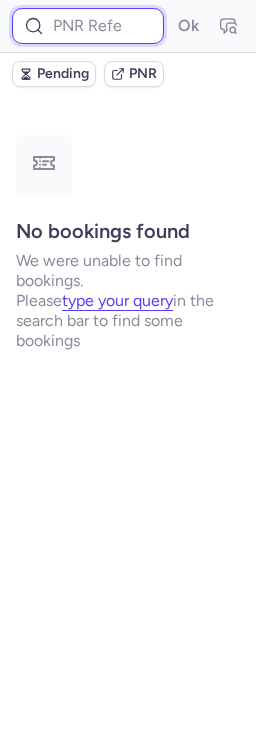 click at bounding box center (88, 26) 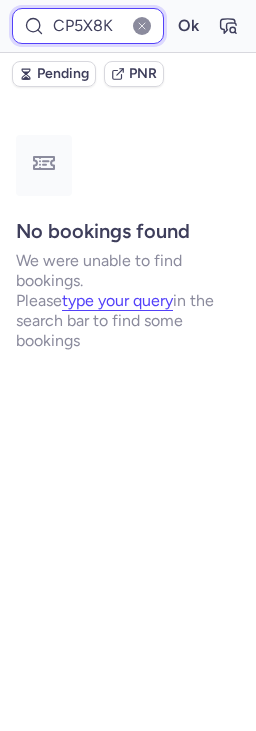 type on "CP5X8K" 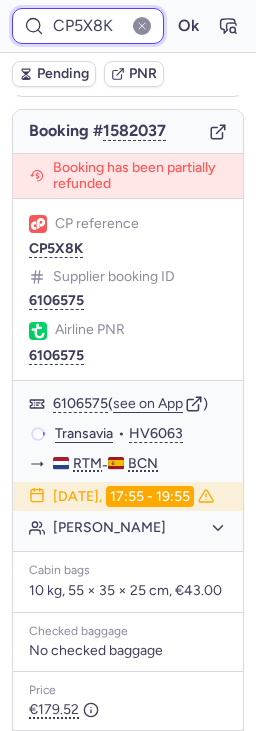 scroll, scrollTop: 219, scrollLeft: 0, axis: vertical 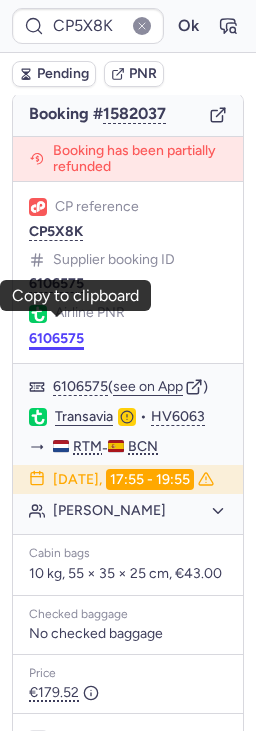 click on "6106575" at bounding box center (56, 339) 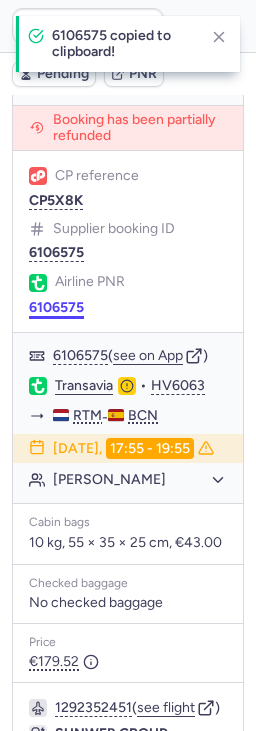 scroll, scrollTop: 261, scrollLeft: 0, axis: vertical 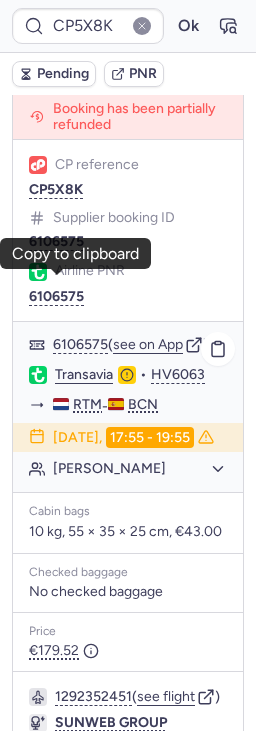 click on "[PERSON_NAME]" 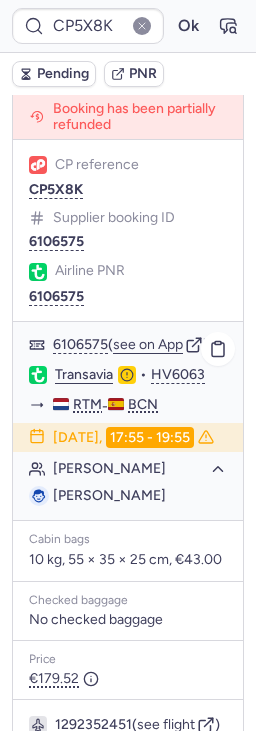 drag, startPoint x: 93, startPoint y: 500, endPoint x: 213, endPoint y: 497, distance: 120.03749 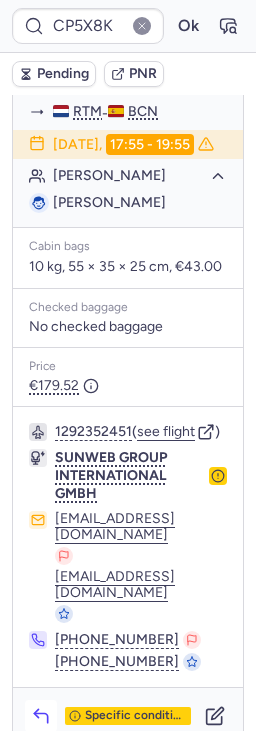click 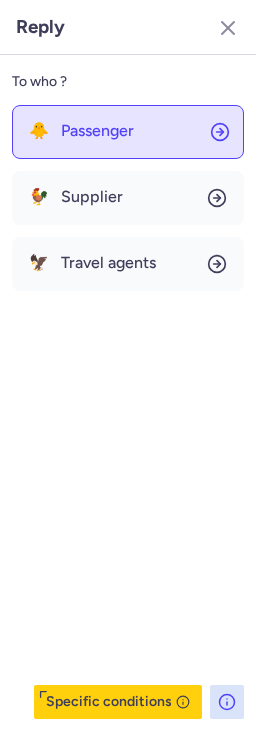 click on "Passenger" at bounding box center [97, 131] 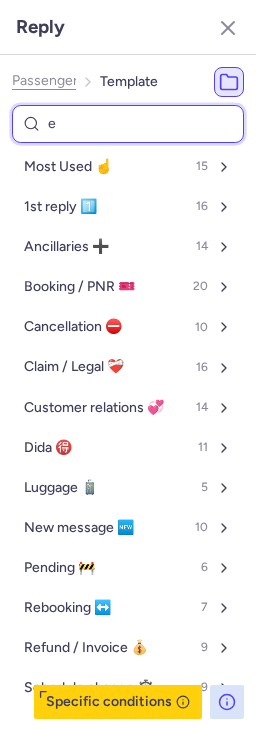 type on "eu" 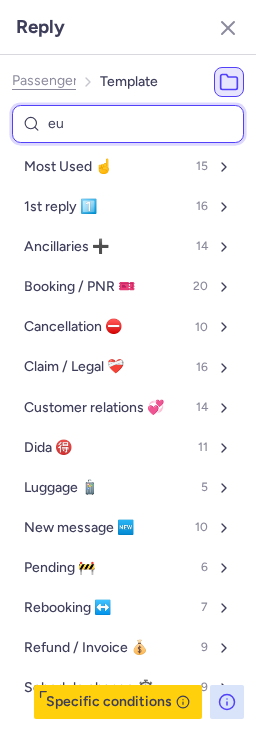 select on "en" 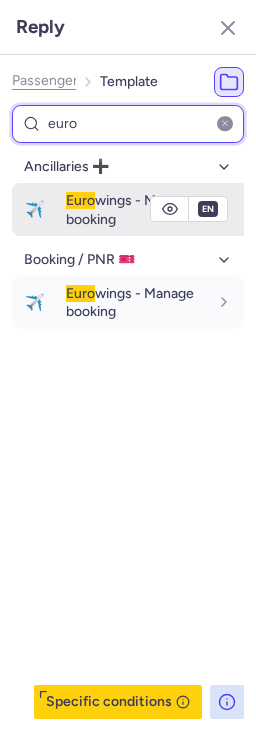 type on "euro" 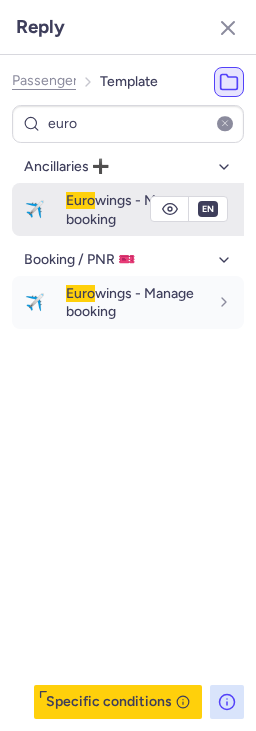 click on "Euro wings - Manage booking" at bounding box center [130, 209] 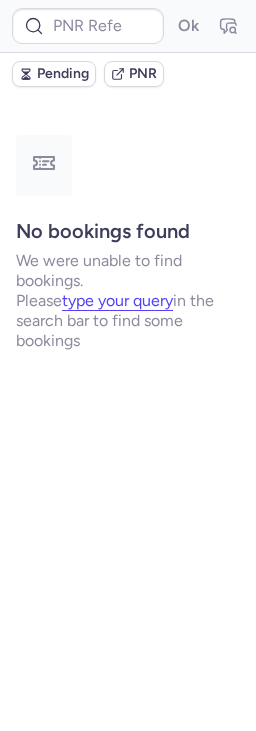 scroll, scrollTop: 0, scrollLeft: 0, axis: both 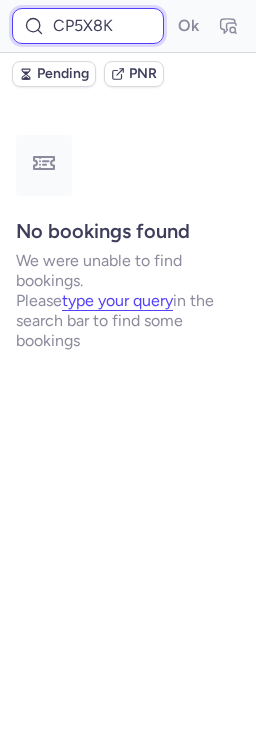 click on "CP5X8K" at bounding box center (88, 26) 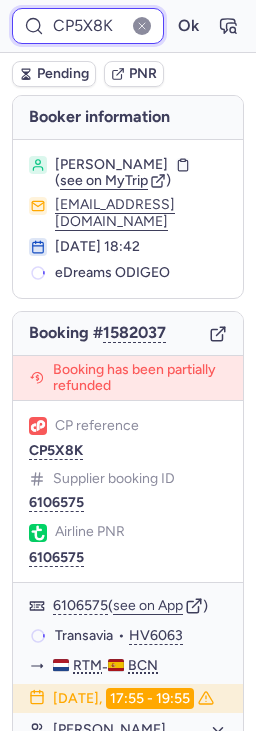 paste on "You can manage your reservation (add extras, check-in etc.) directly with the airline:" 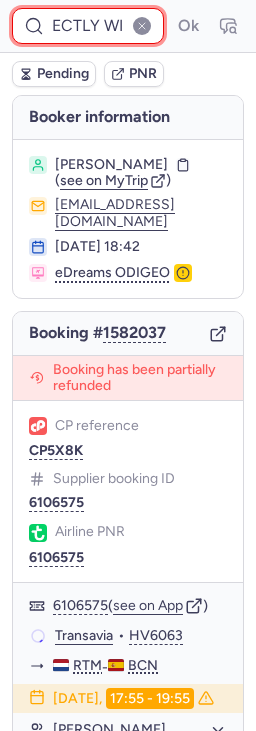 scroll, scrollTop: 0, scrollLeft: 627, axis: horizontal 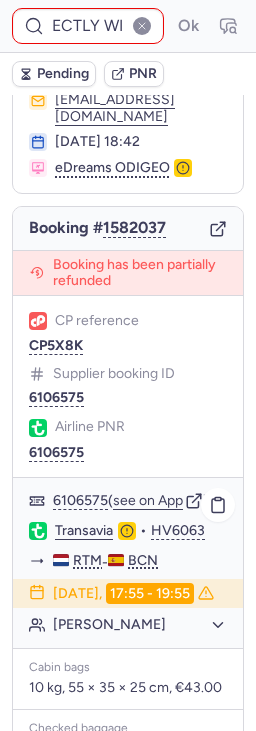 click on "Transavia" 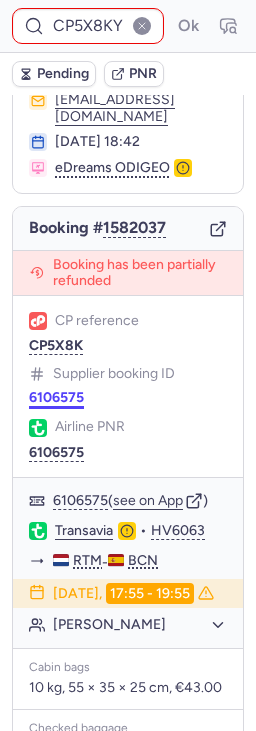 click on "6106575" at bounding box center [56, 398] 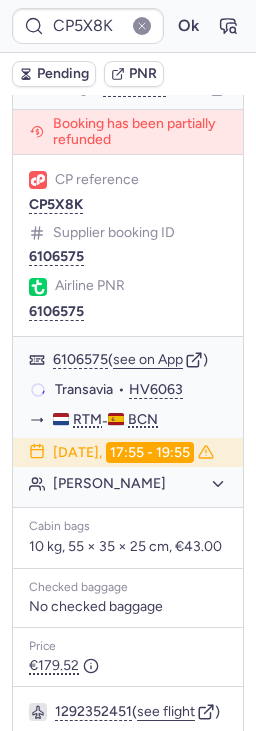 scroll, scrollTop: 236, scrollLeft: 0, axis: vertical 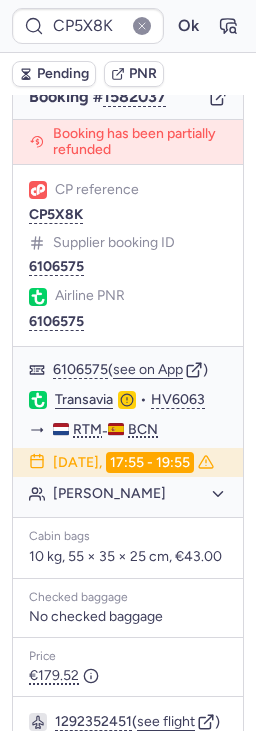 type on "6106427" 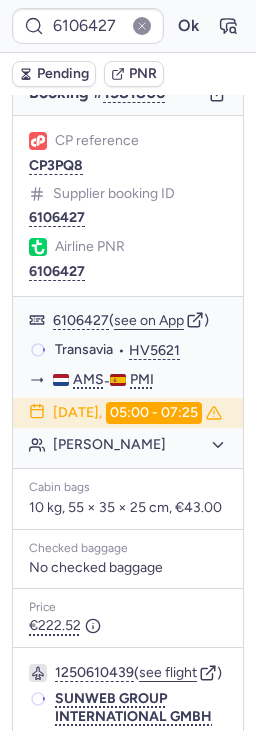 scroll, scrollTop: 240, scrollLeft: 0, axis: vertical 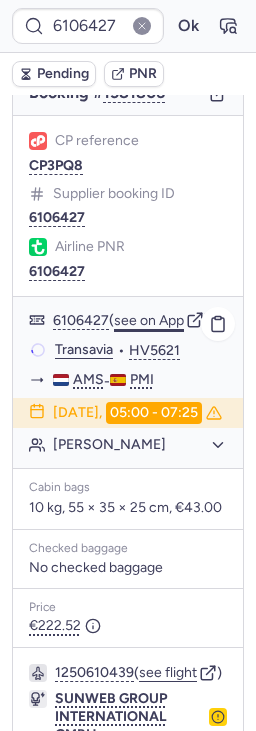 click on "see on App" 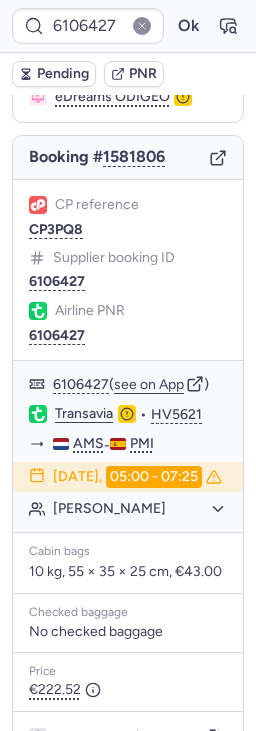 scroll, scrollTop: 0, scrollLeft: 0, axis: both 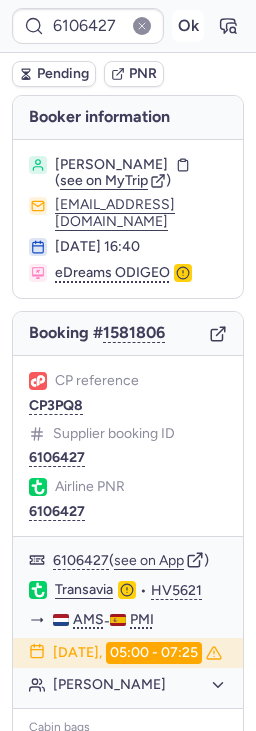 click on "Ok" at bounding box center [188, 26] 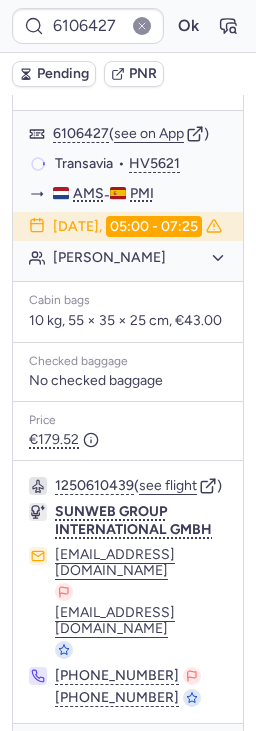 scroll, scrollTop: 552, scrollLeft: 0, axis: vertical 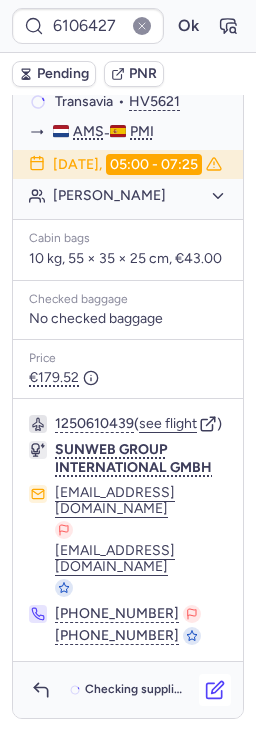 click 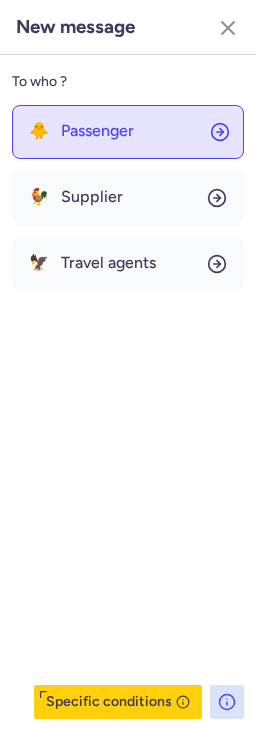 click on "Passenger" at bounding box center (97, 131) 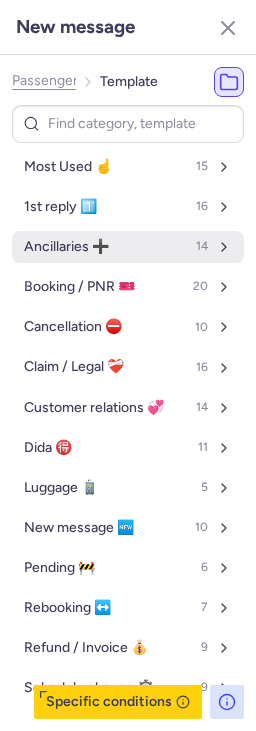 click on "Ancillaries ➕" at bounding box center (66, 247) 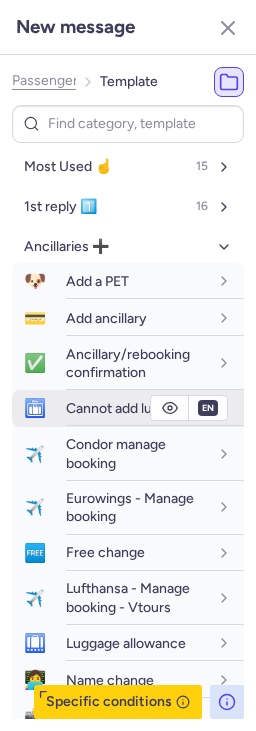 click on "Cannot add luggage" at bounding box center [128, 408] 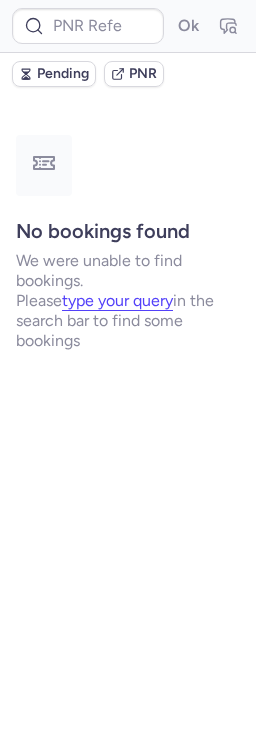 scroll, scrollTop: 0, scrollLeft: 0, axis: both 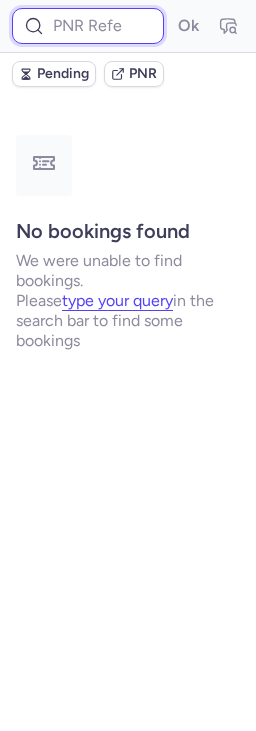 click at bounding box center (88, 26) 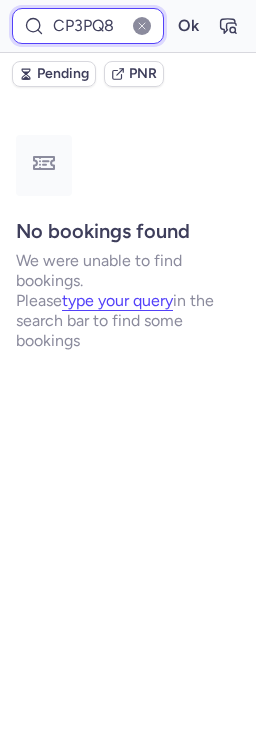 type on "CP3PQ8" 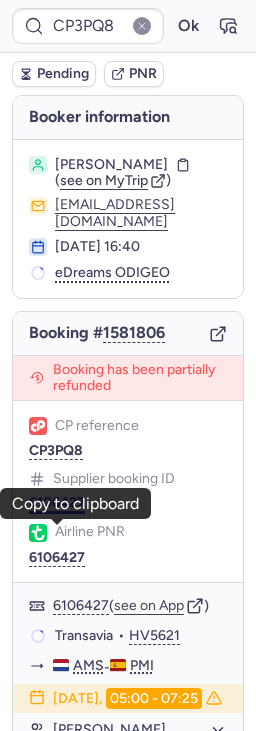 click on "6106427" at bounding box center (57, 503) 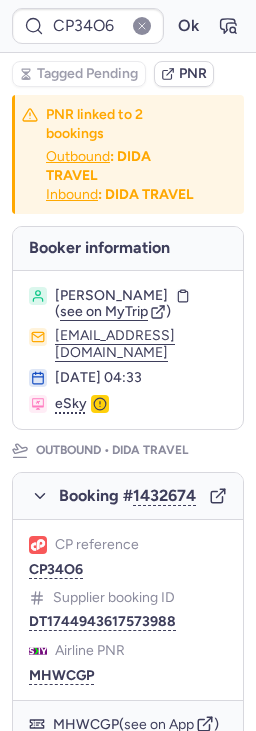 type on "CPHIGC" 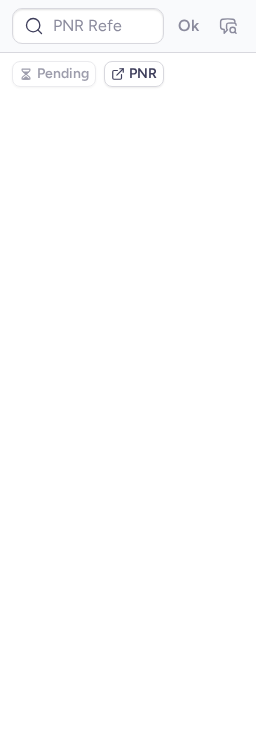 scroll, scrollTop: 0, scrollLeft: 0, axis: both 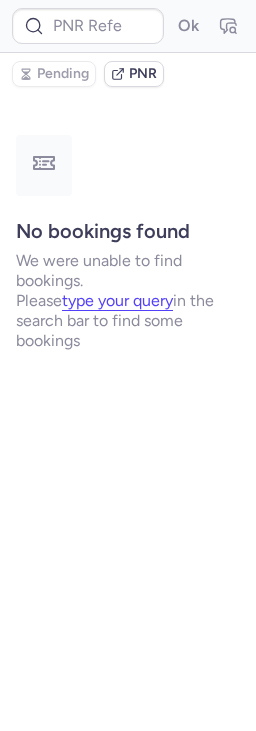 type on "CPHIGC" 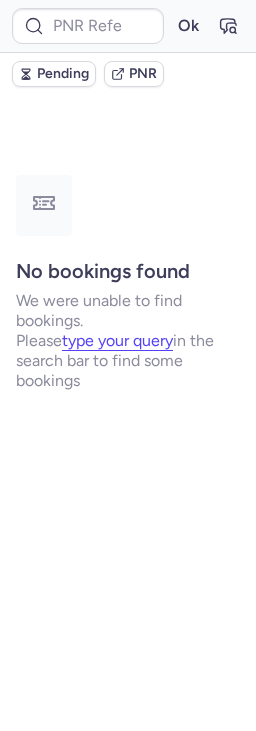 type on "CP3UUC" 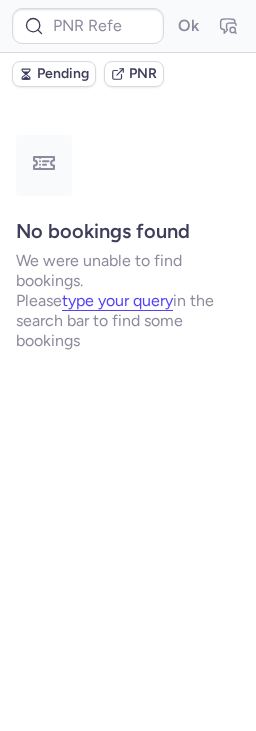 type on "DT1744235743640829" 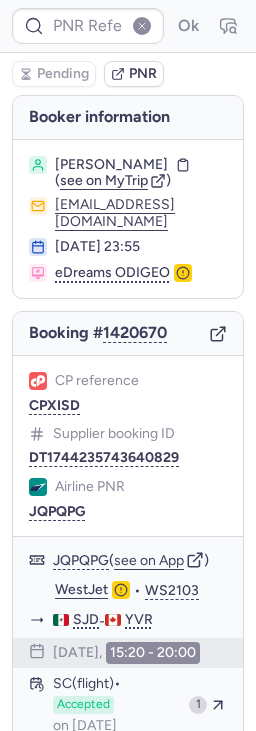type on "CPXISD" 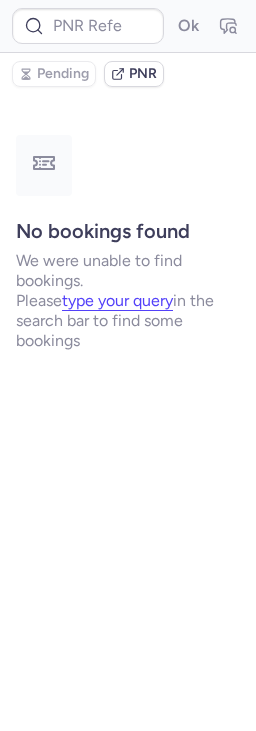 type on "CPEUTN" 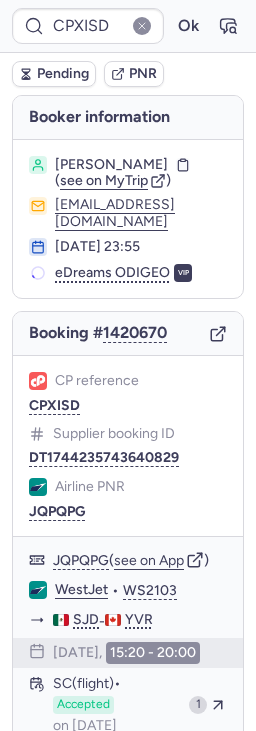 type on "DT1744235743640829" 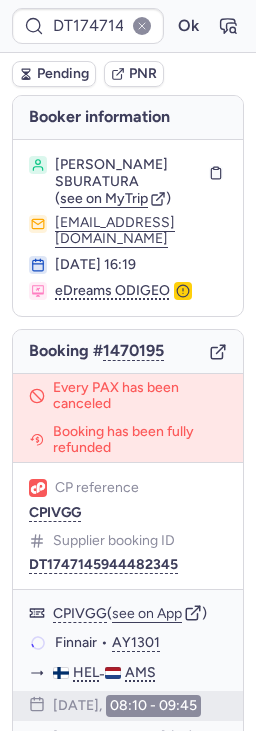 type on "CPHIGC" 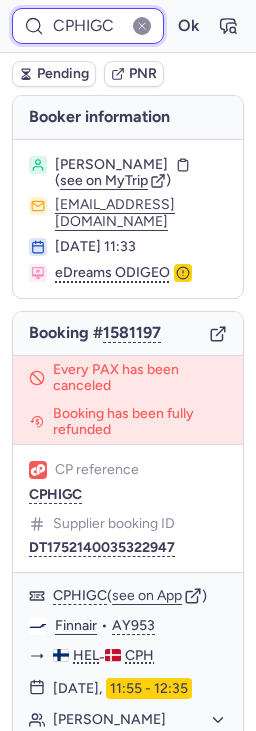 click on "CPHIGC" at bounding box center [88, 26] 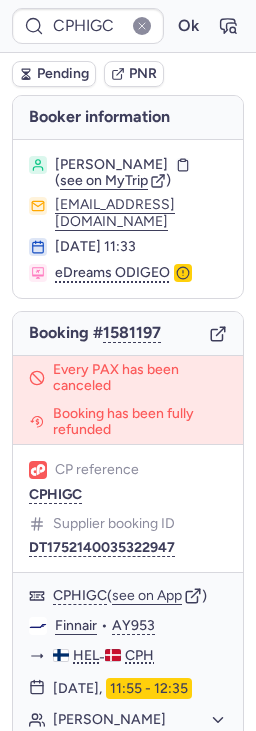 click at bounding box center [142, 26] 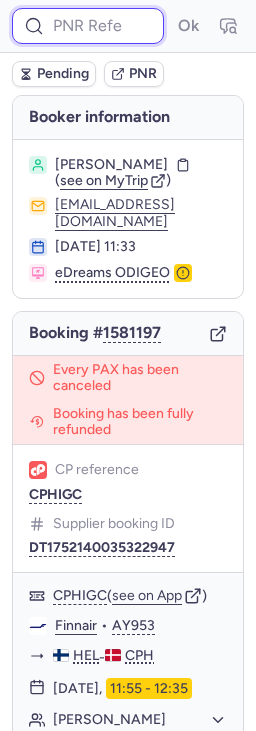click at bounding box center (88, 26) 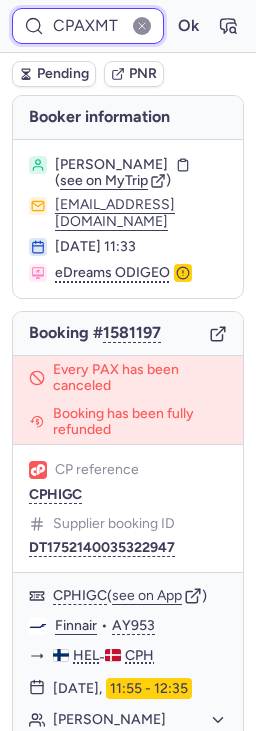 click on "Ok" at bounding box center (188, 26) 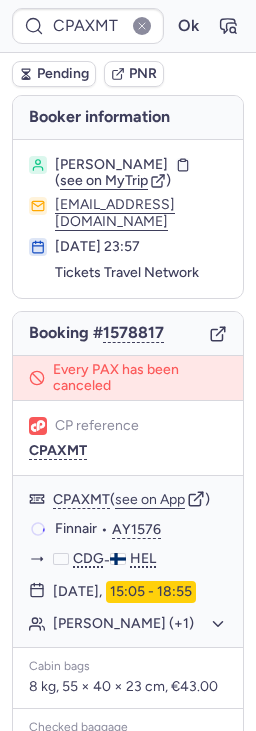 type on "CPHIGC" 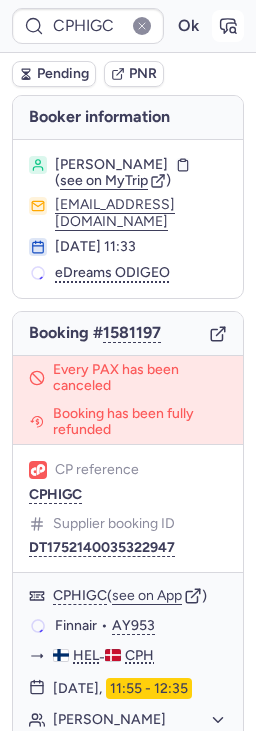 click 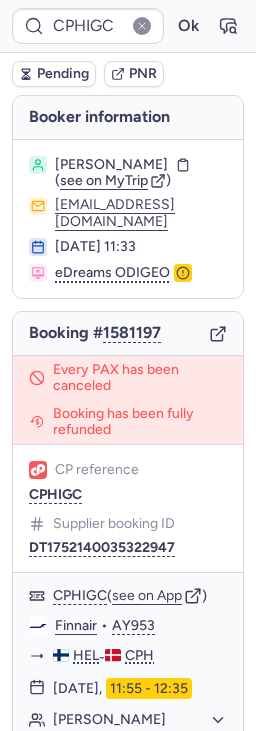 click at bounding box center (142, 26) 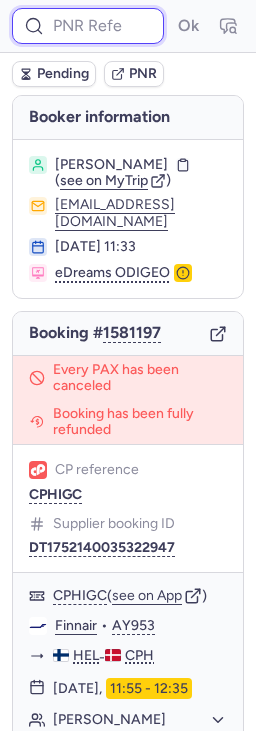 click at bounding box center [88, 26] 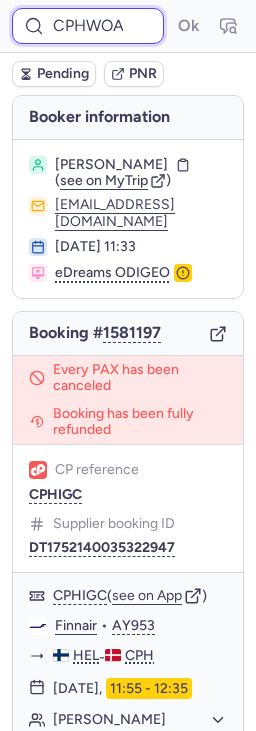 scroll, scrollTop: 0, scrollLeft: 1, axis: horizontal 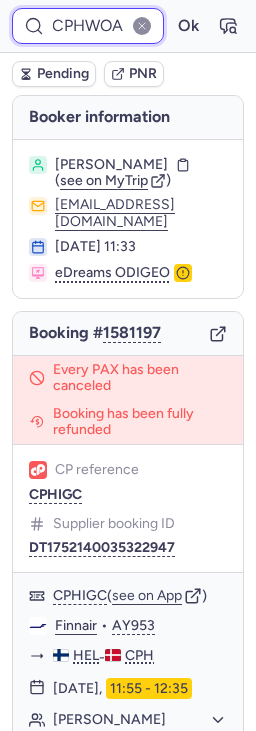 type on "CPHWOA" 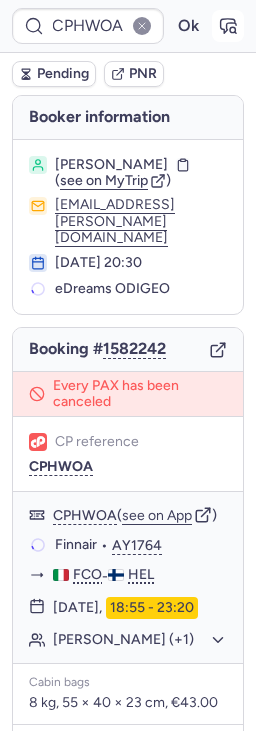 click 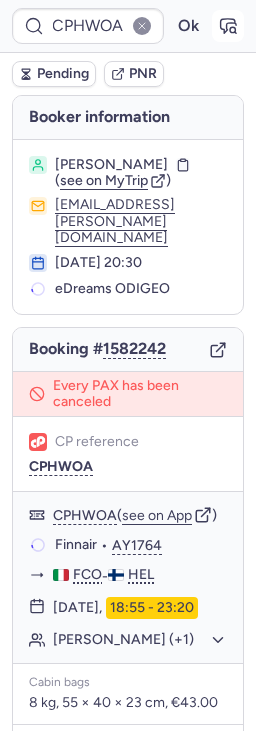 scroll, scrollTop: 0, scrollLeft: 0, axis: both 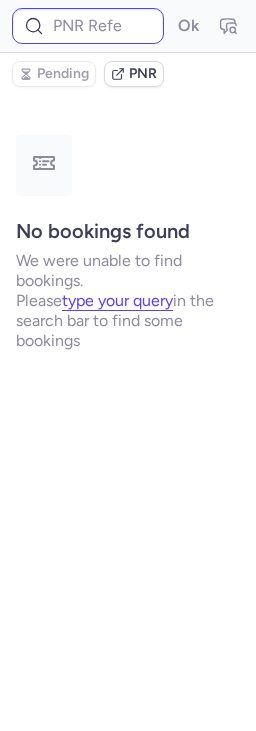 type on "CPHTOA" 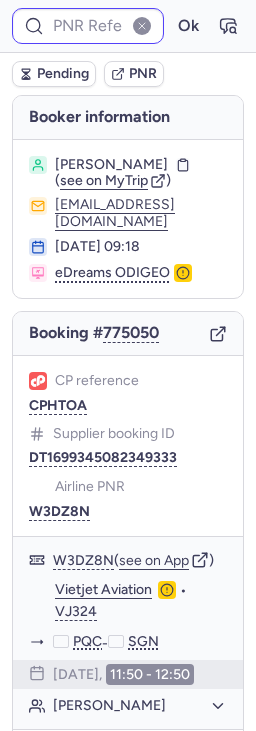 type on "CPHTOA" 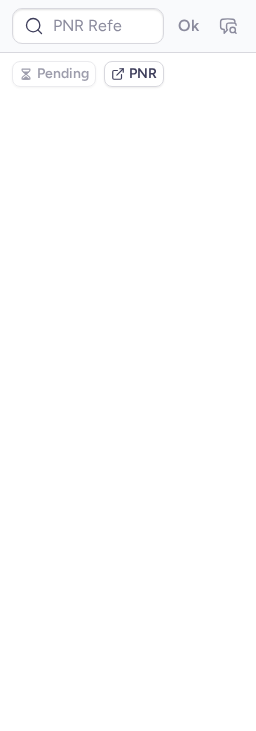 scroll, scrollTop: 0, scrollLeft: 0, axis: both 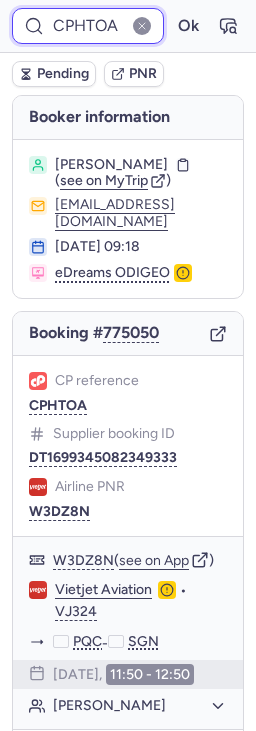 click on "CPHTOA" at bounding box center (88, 26) 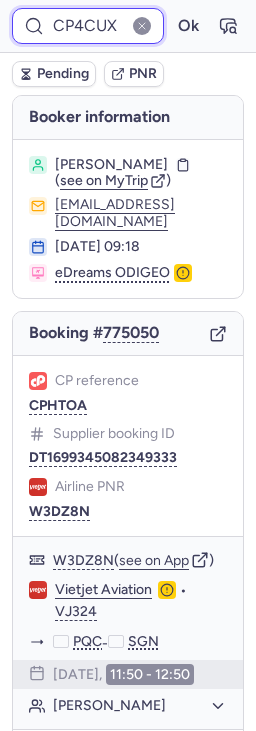click on "Ok" at bounding box center (188, 26) 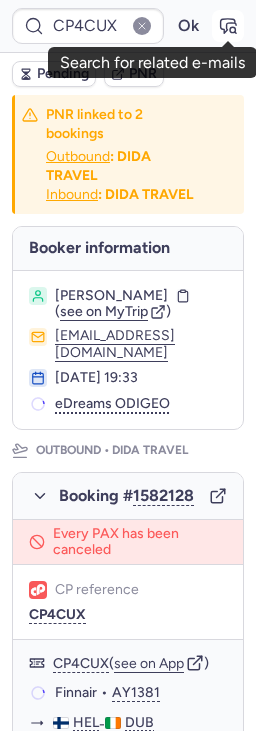 click 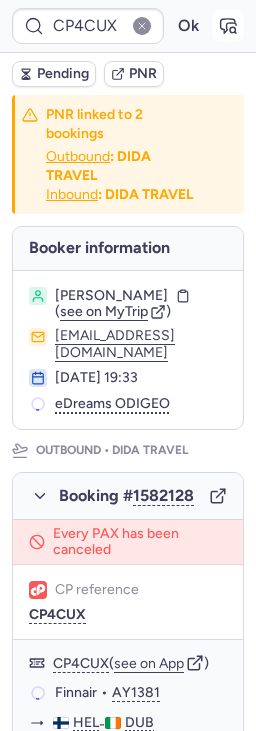 type on "CPHTOA" 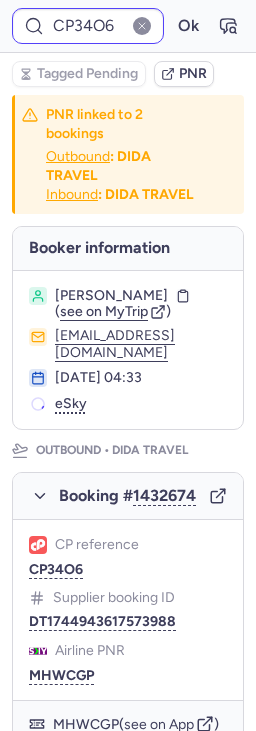 type on "CPHIGC" 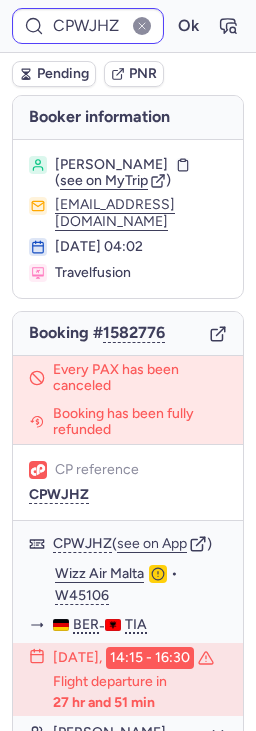 type on "CPHIGC" 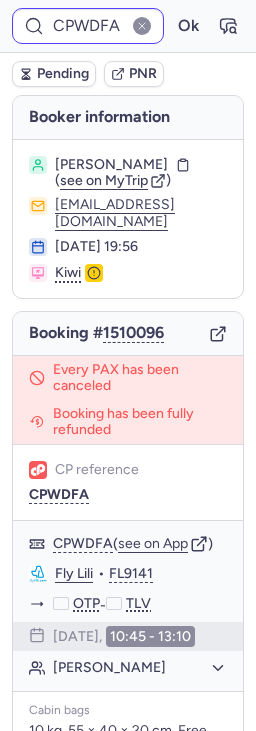 type on "CP34O6" 